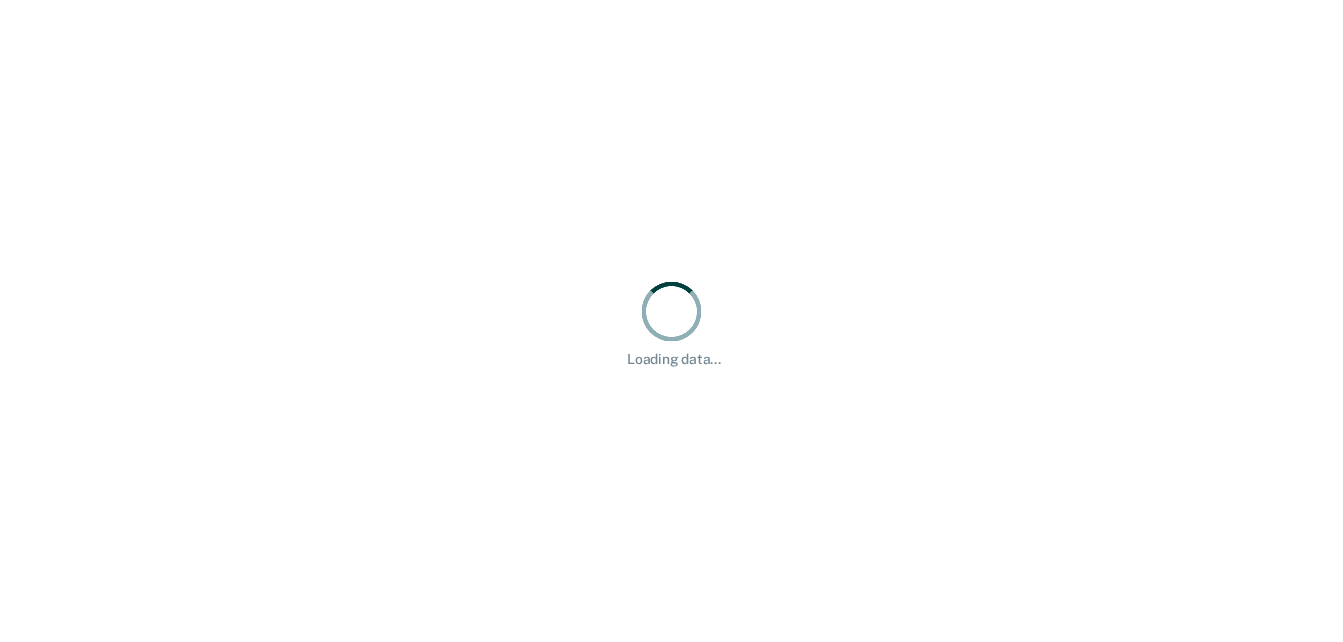 scroll, scrollTop: 0, scrollLeft: 0, axis: both 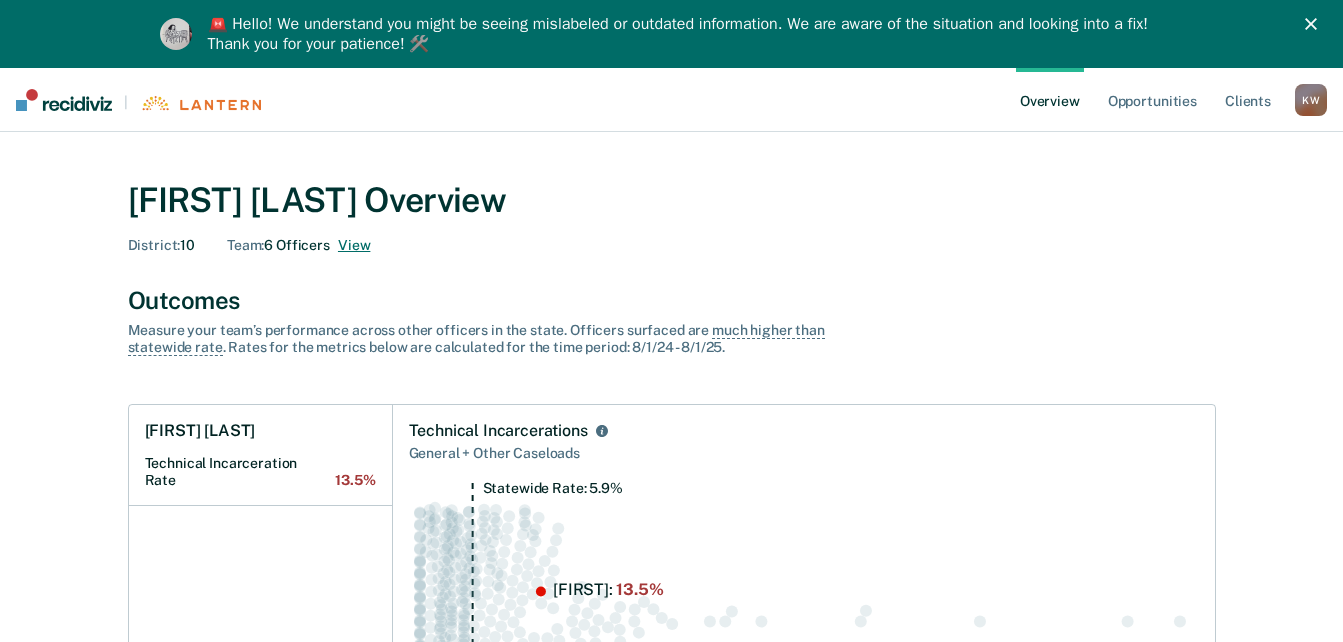 click on "View" at bounding box center [354, 245] 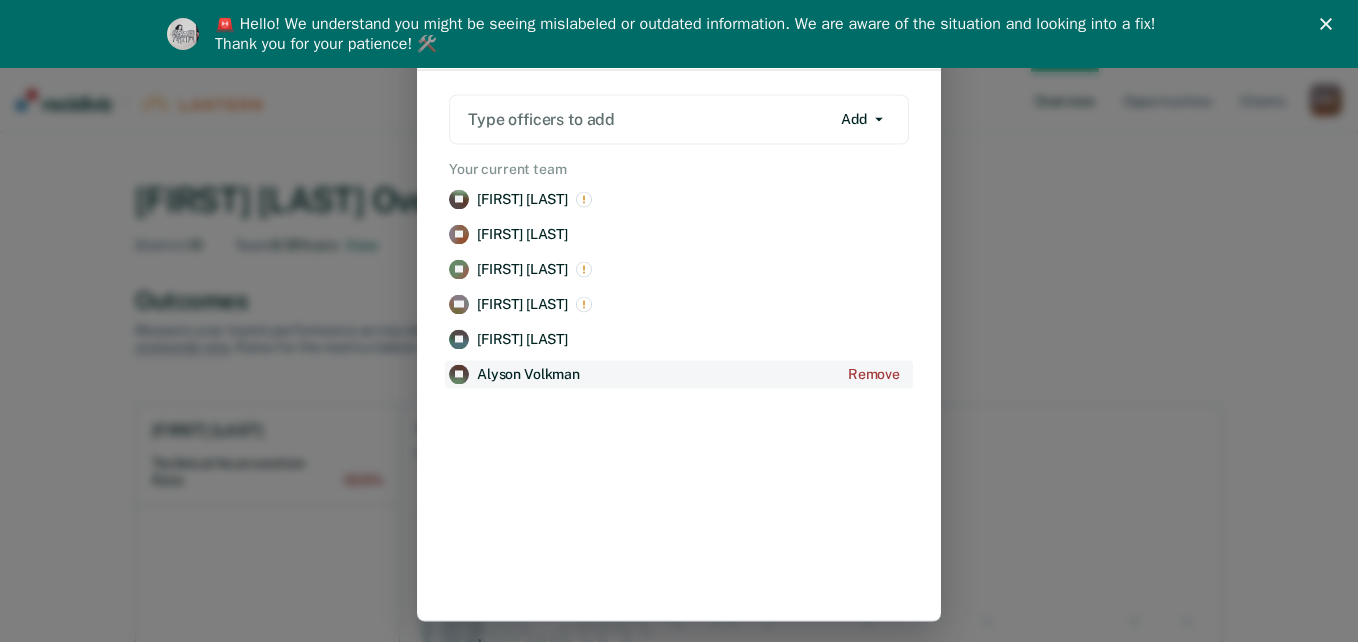 click on "Alyson Volkman" at bounding box center [528, 374] 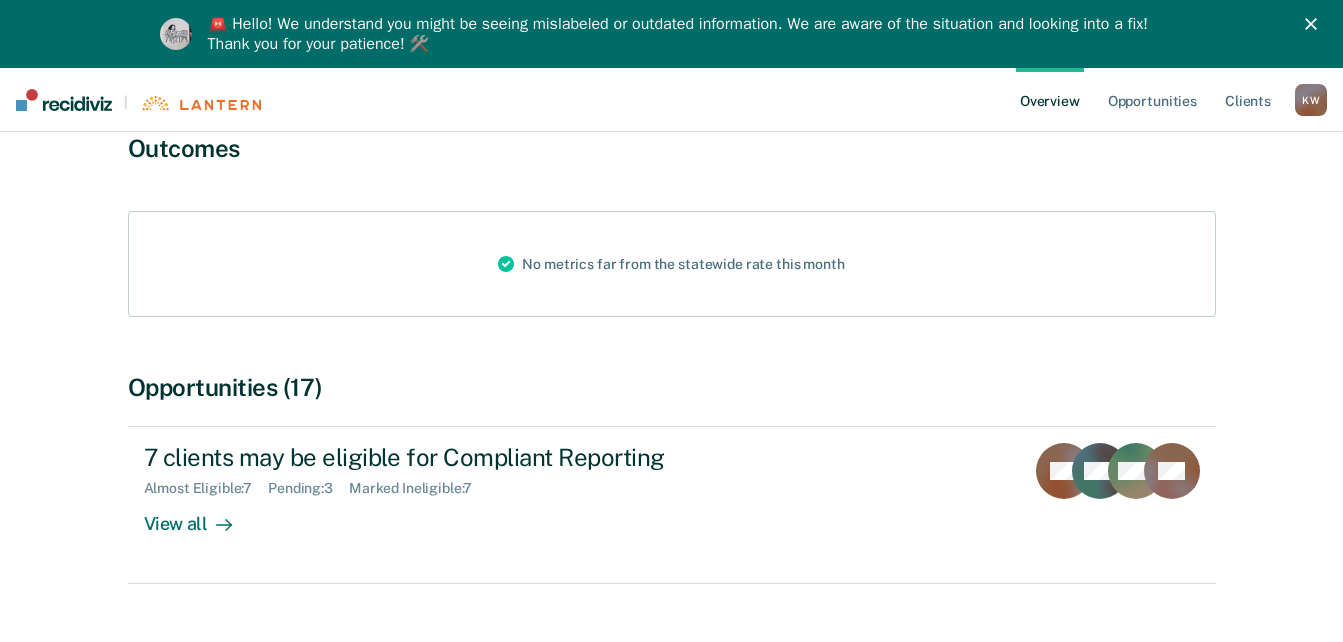scroll, scrollTop: 230, scrollLeft: 0, axis: vertical 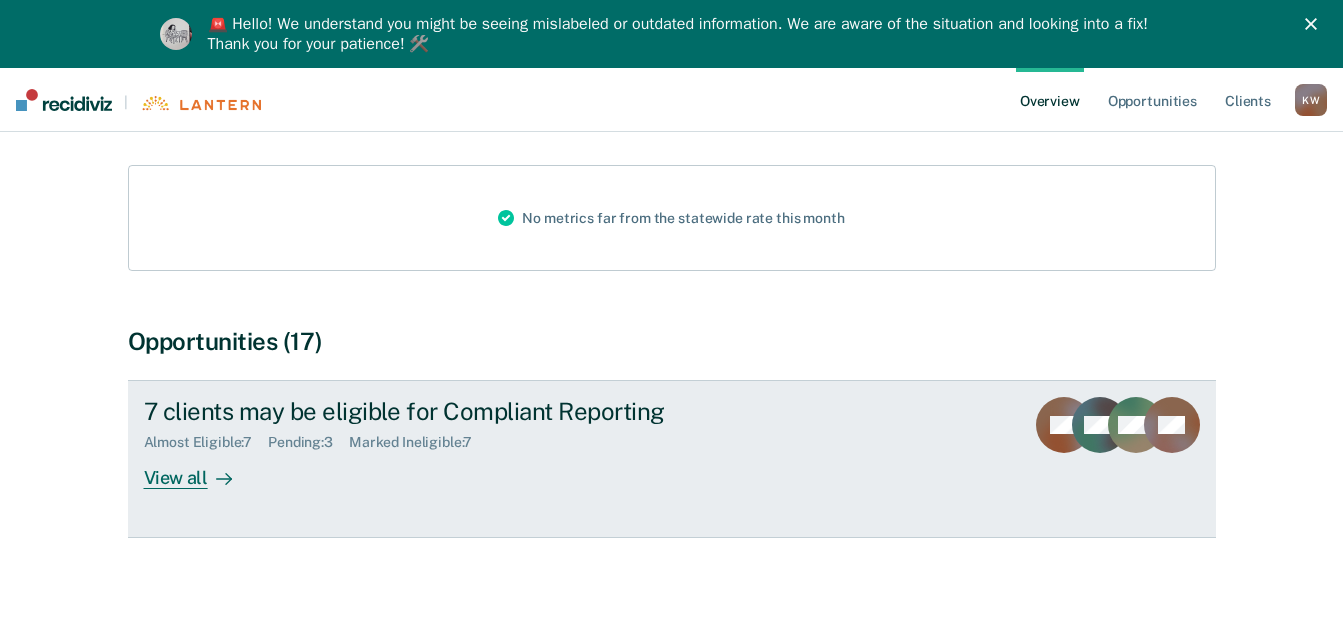 click on "View all" at bounding box center [200, 470] 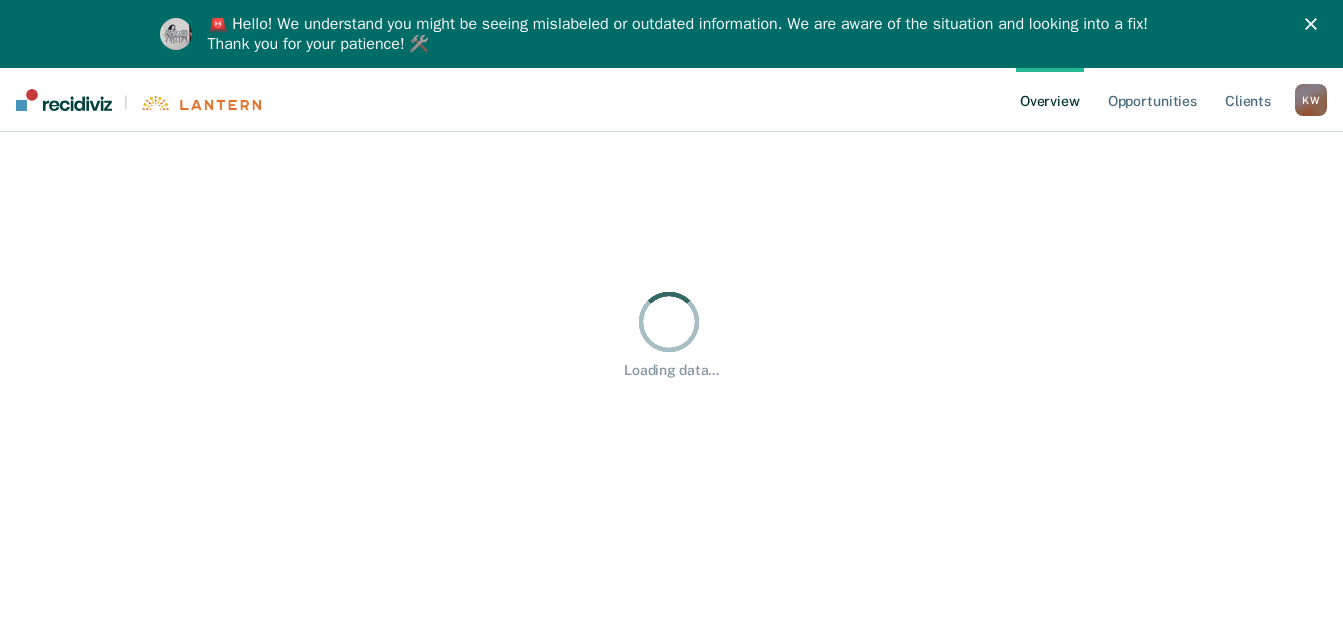 scroll, scrollTop: 68, scrollLeft: 0, axis: vertical 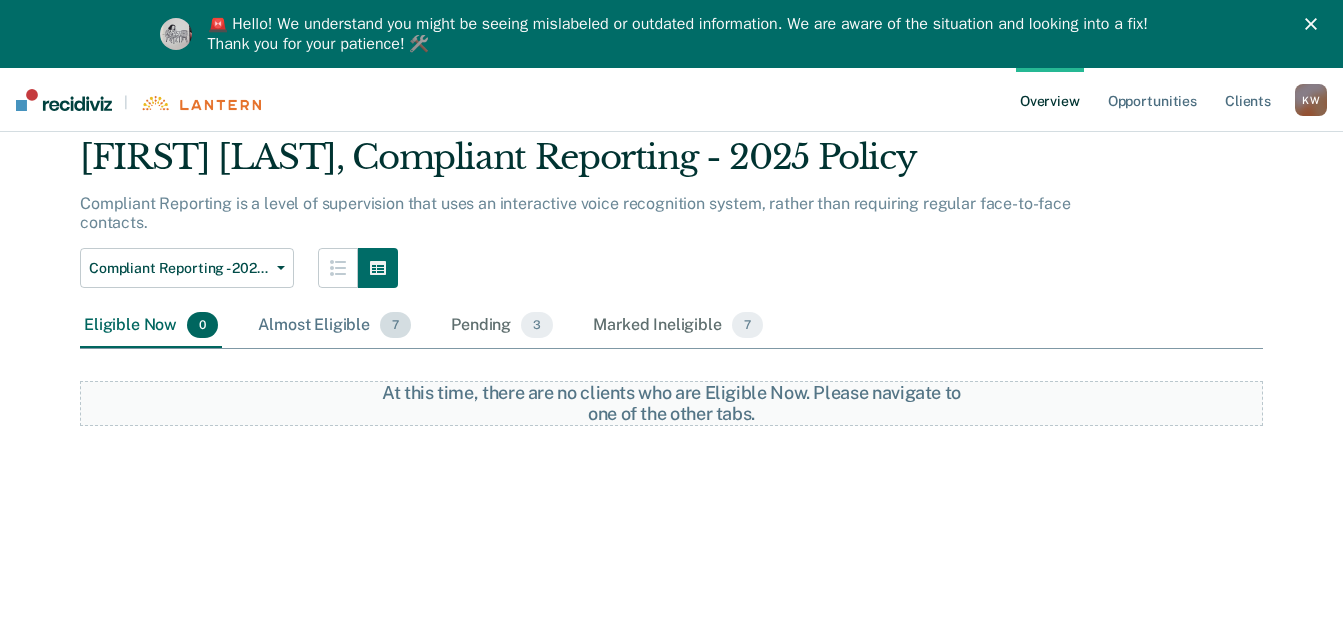 click on "Almost Eligible 7" at bounding box center [334, 326] 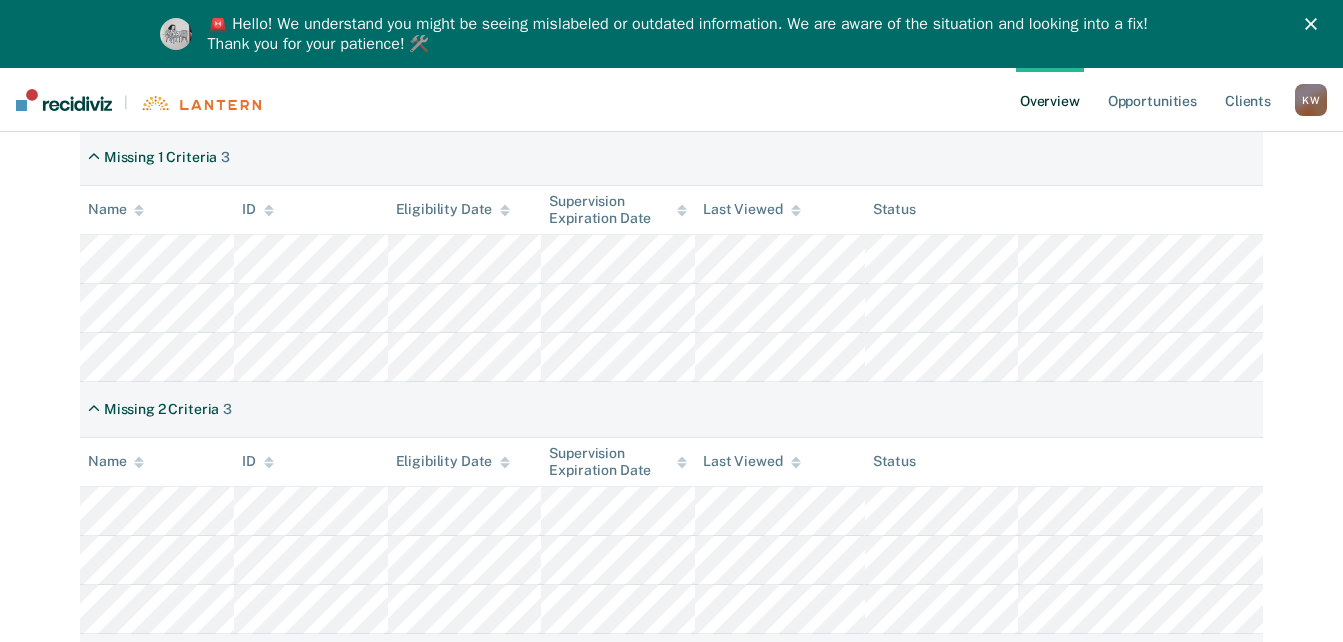scroll, scrollTop: 268, scrollLeft: 0, axis: vertical 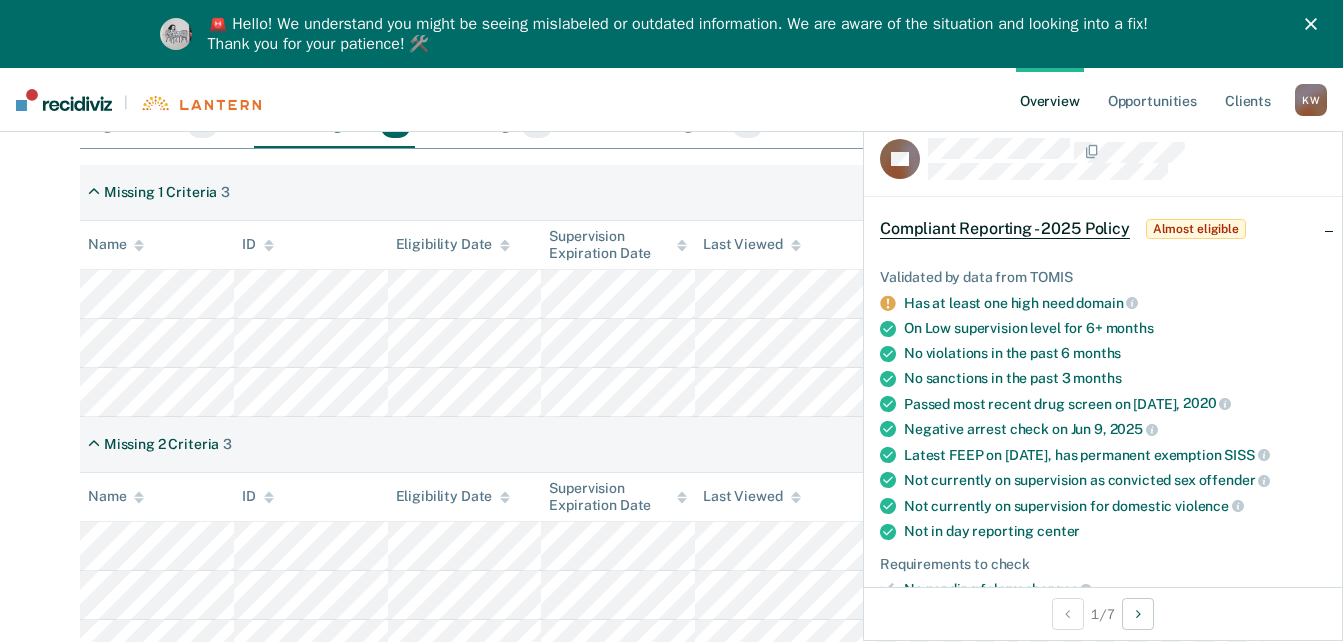click on "Missing 1 Criteria 3" at bounding box center (671, 193) 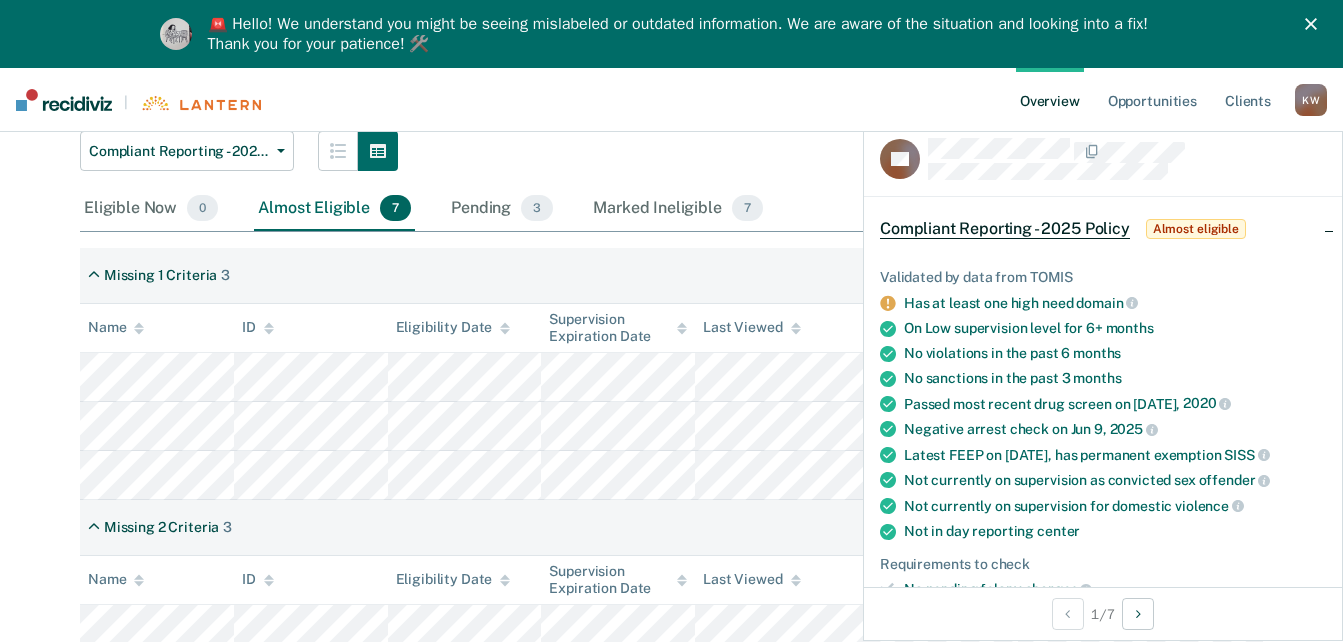 scroll, scrollTop: 200, scrollLeft: 0, axis: vertical 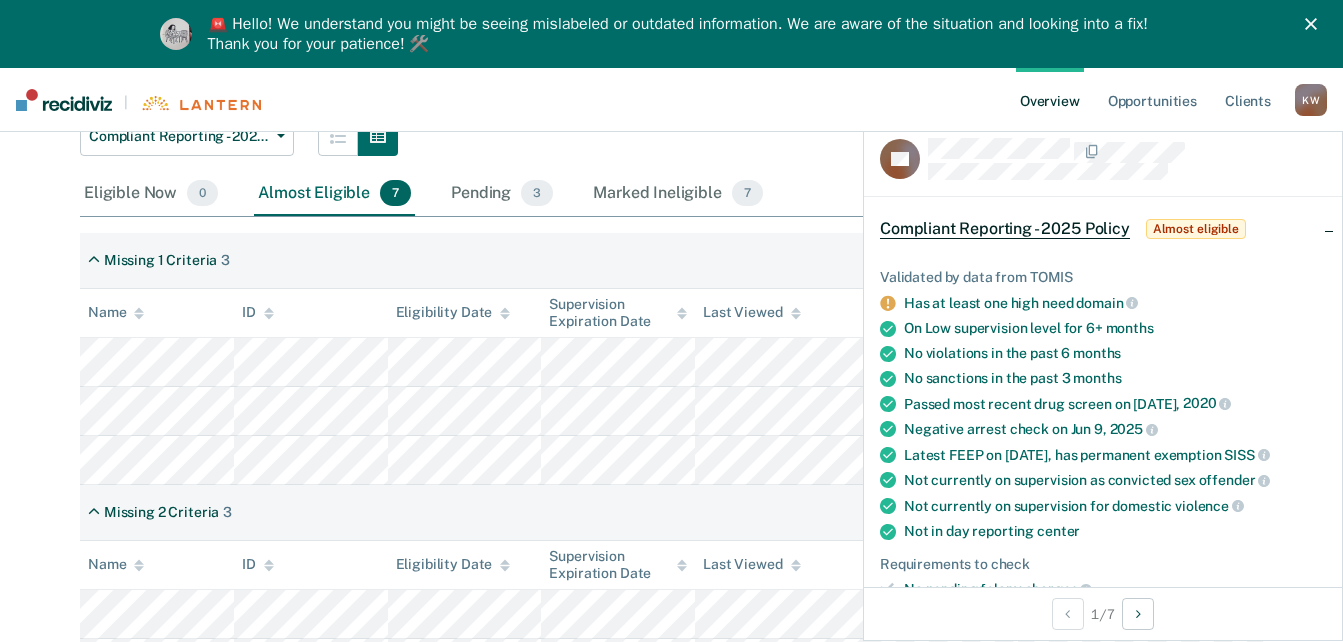 click on "Missing 1 Criteria 3" at bounding box center (671, 261) 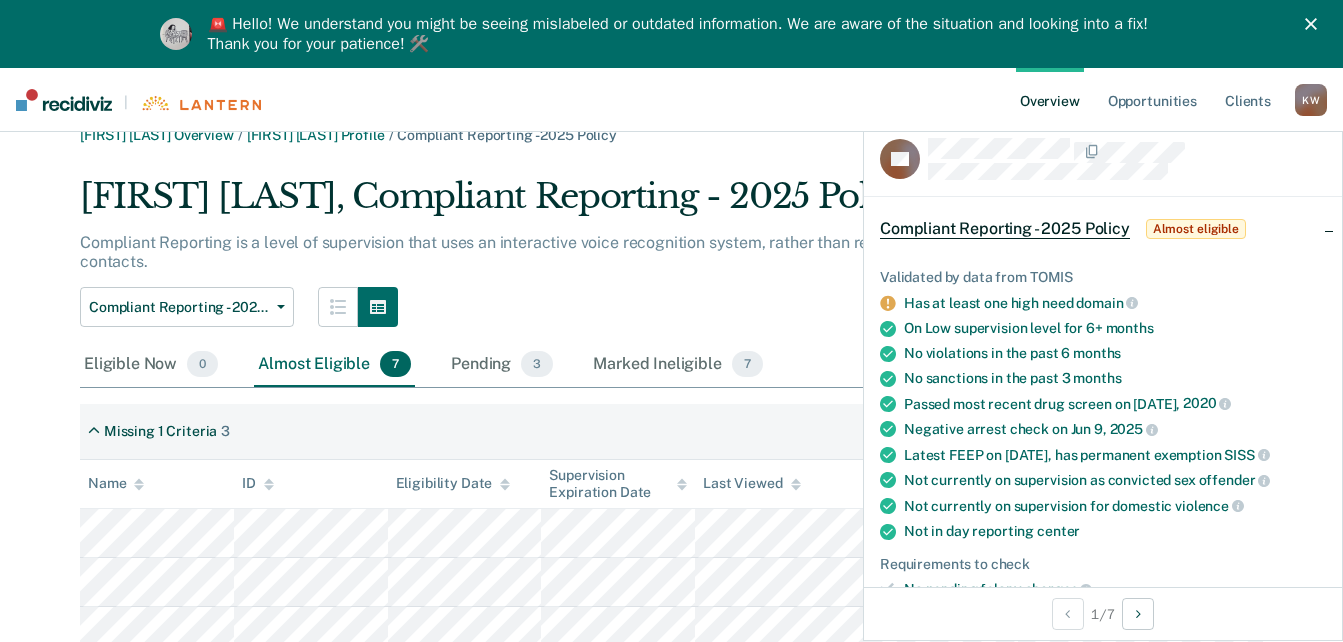 scroll, scrollTop: 0, scrollLeft: 0, axis: both 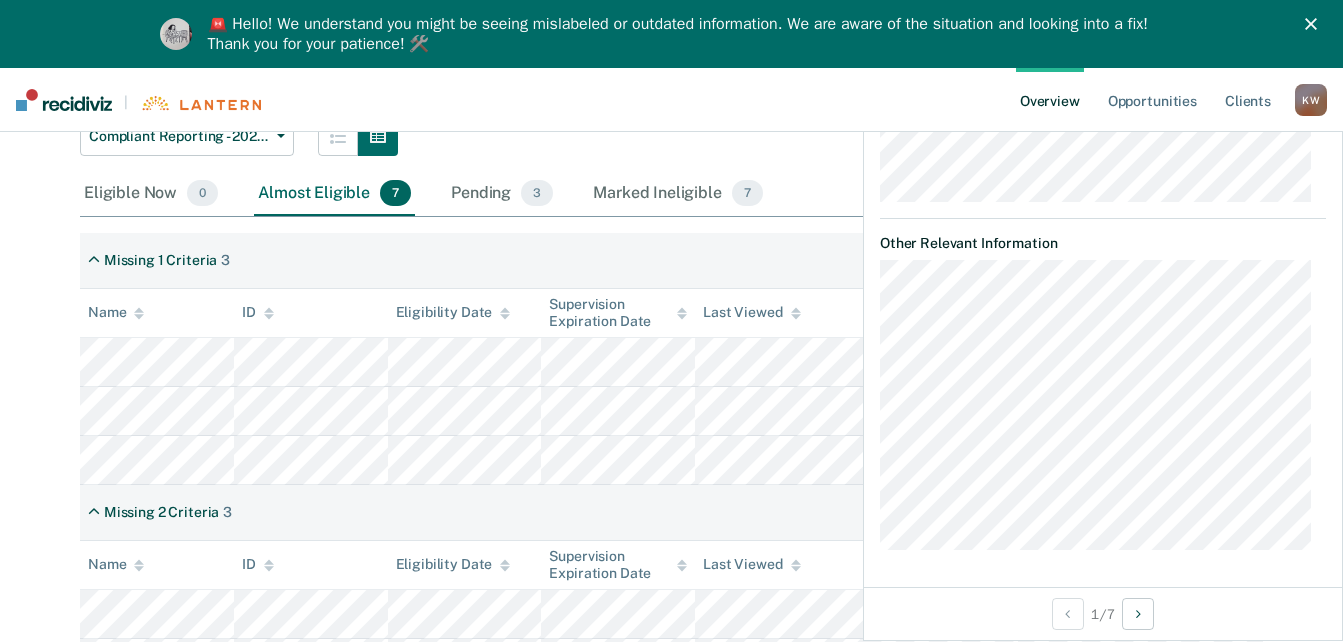 click on "Missing 1 Criteria 3" at bounding box center (671, 261) 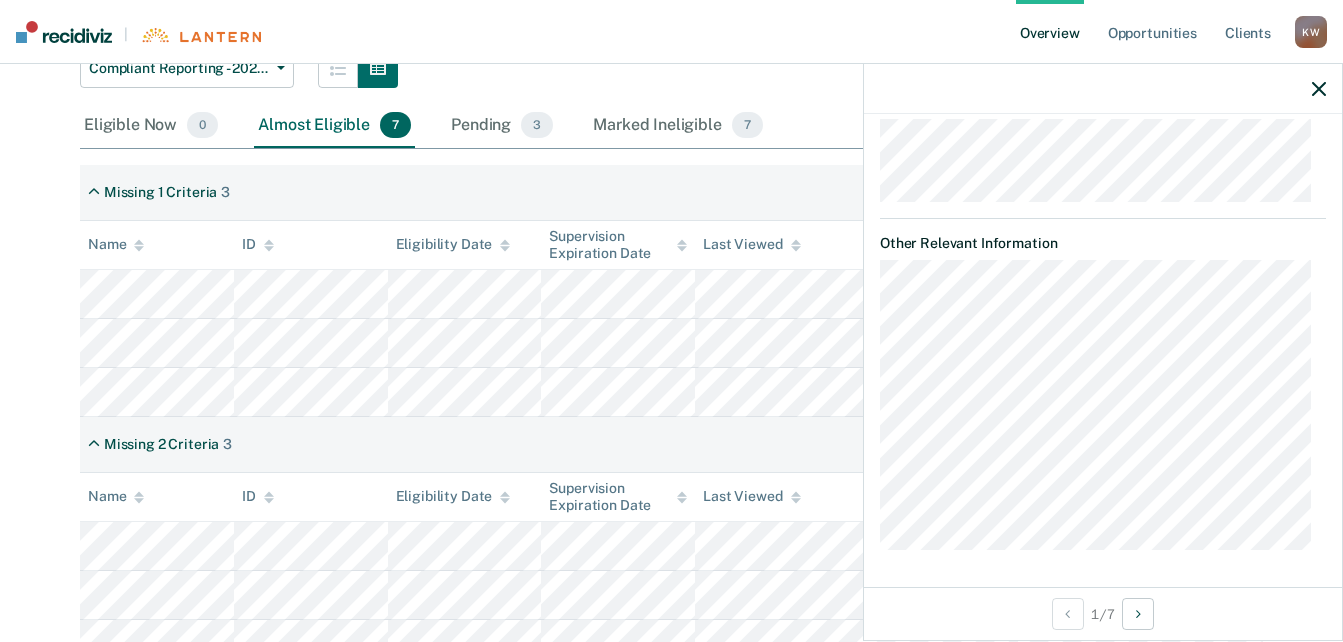 click at bounding box center (1319, 88) 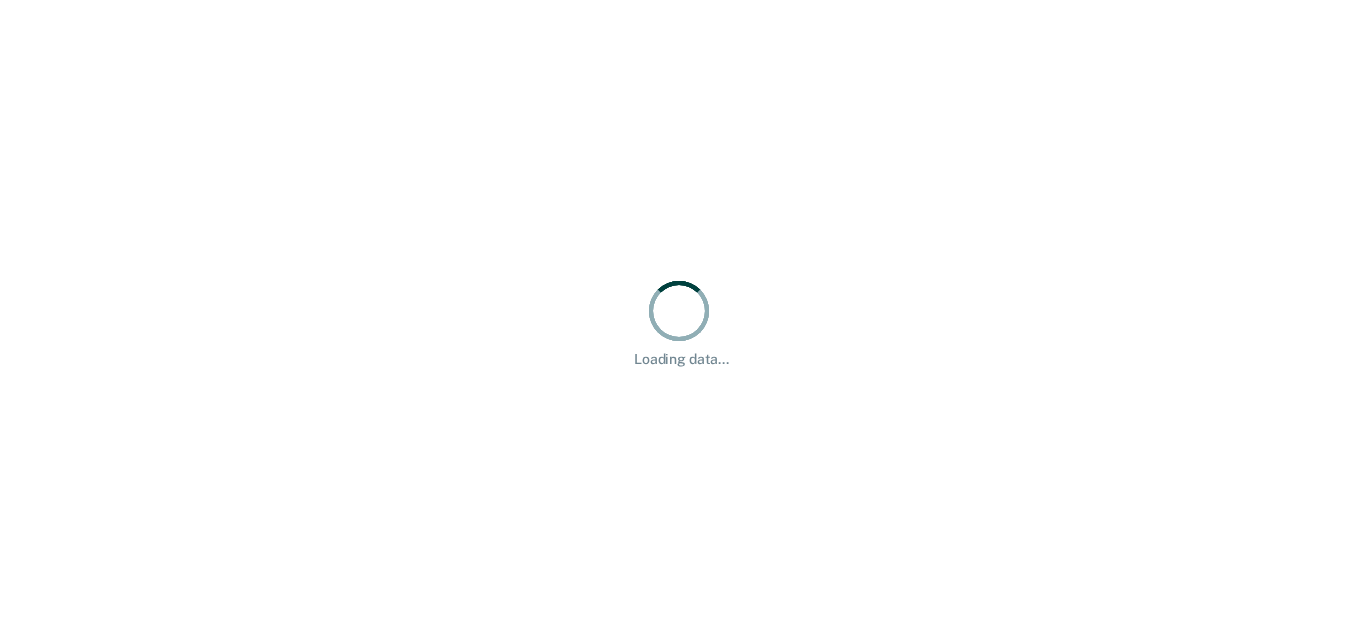scroll, scrollTop: 0, scrollLeft: 0, axis: both 